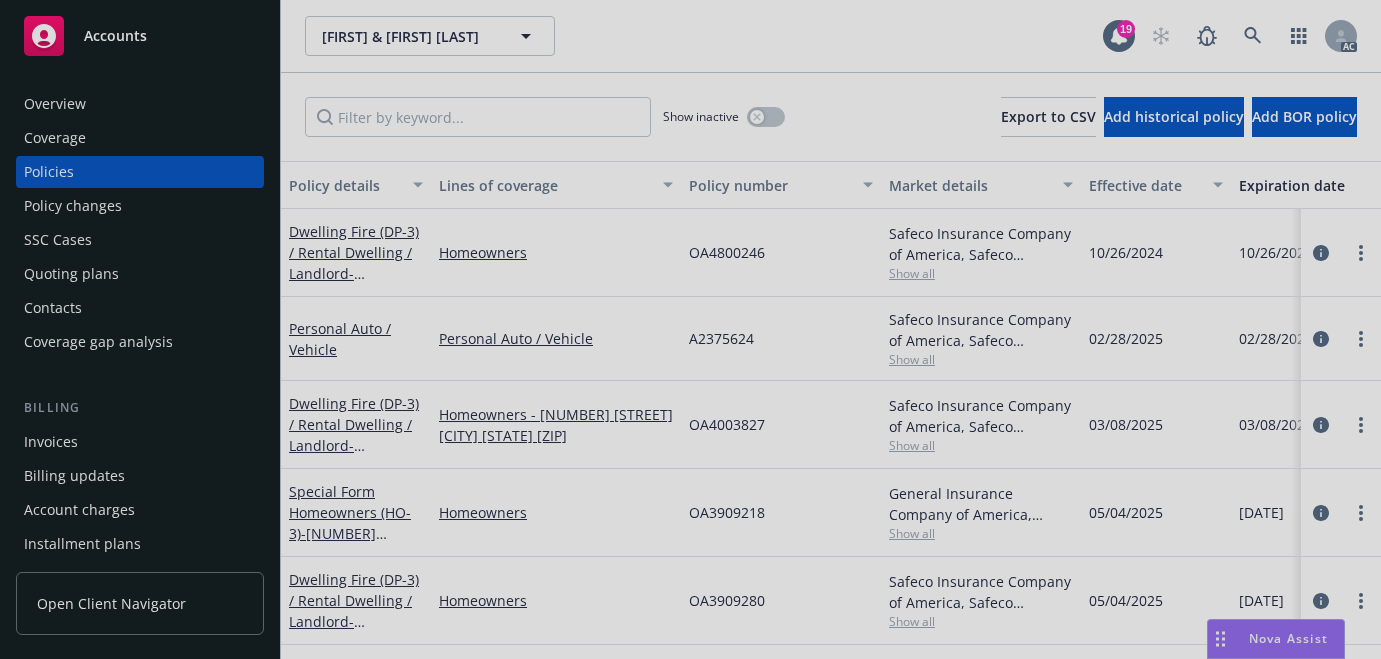 scroll, scrollTop: 0, scrollLeft: 0, axis: both 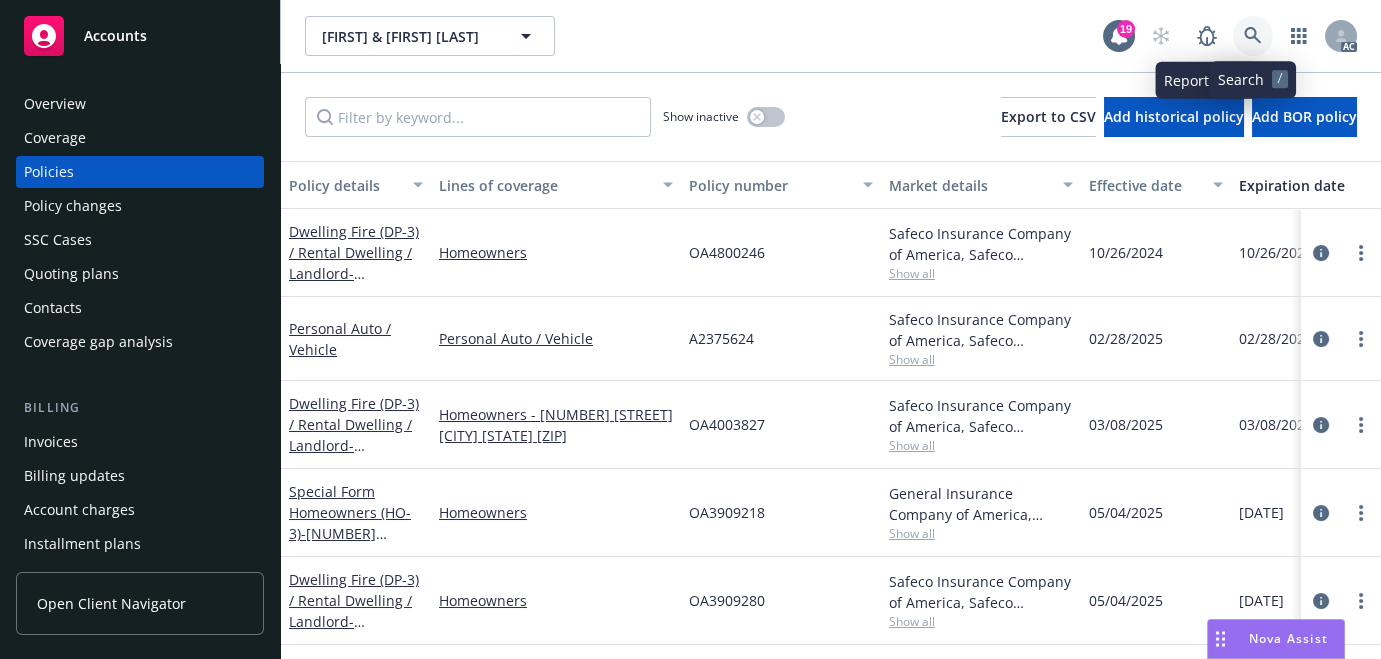 click 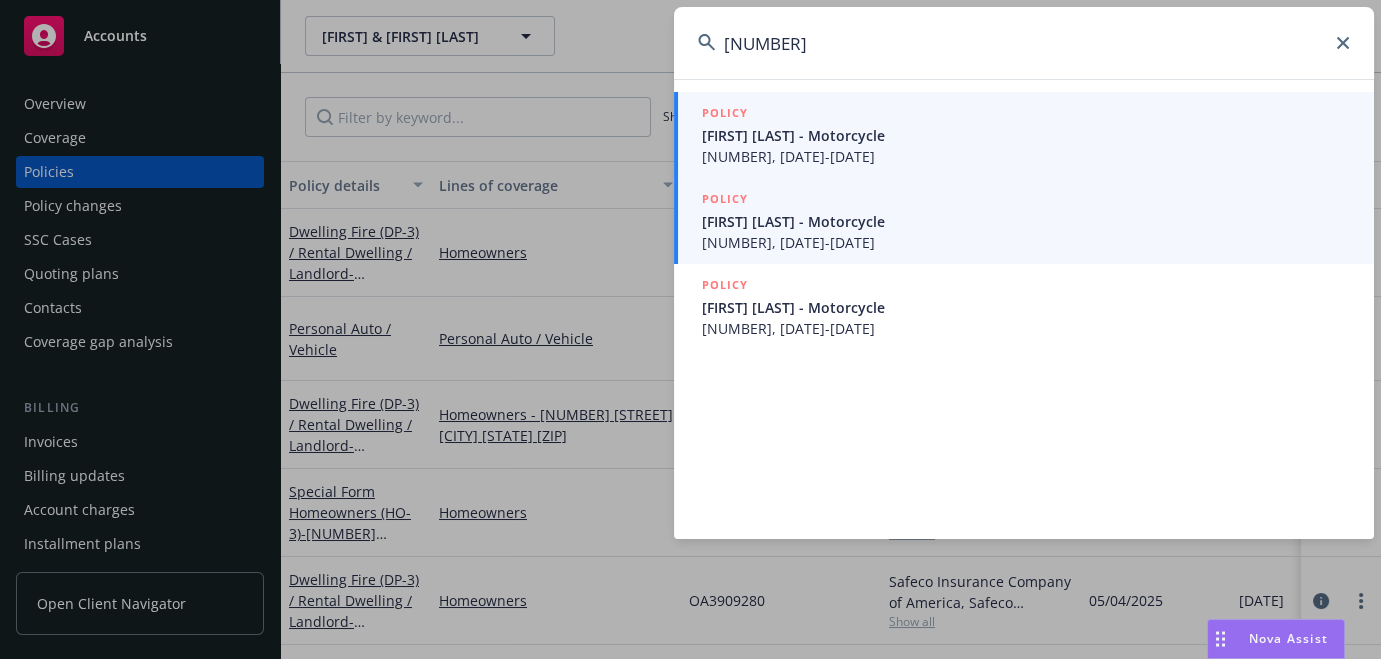 type on "[NUMBER]" 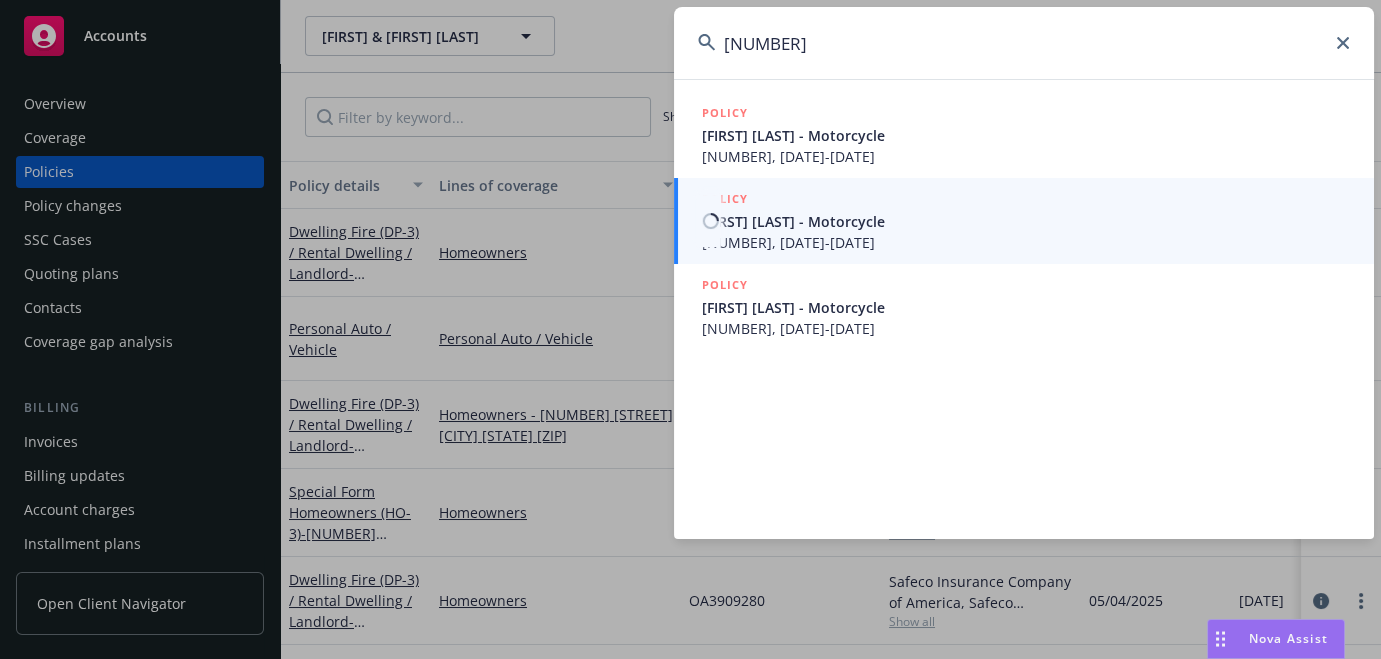 click on "[FIRST] [LAST] - Motorcycle" at bounding box center (1026, 221) 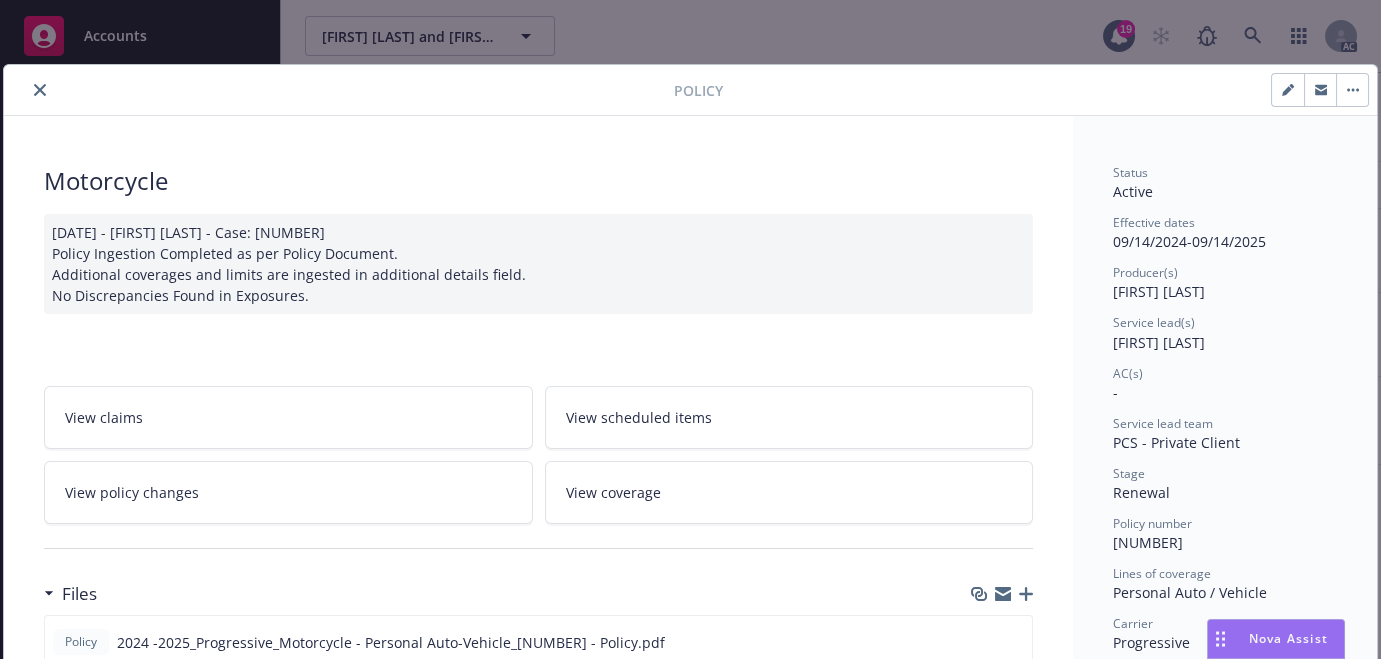 click 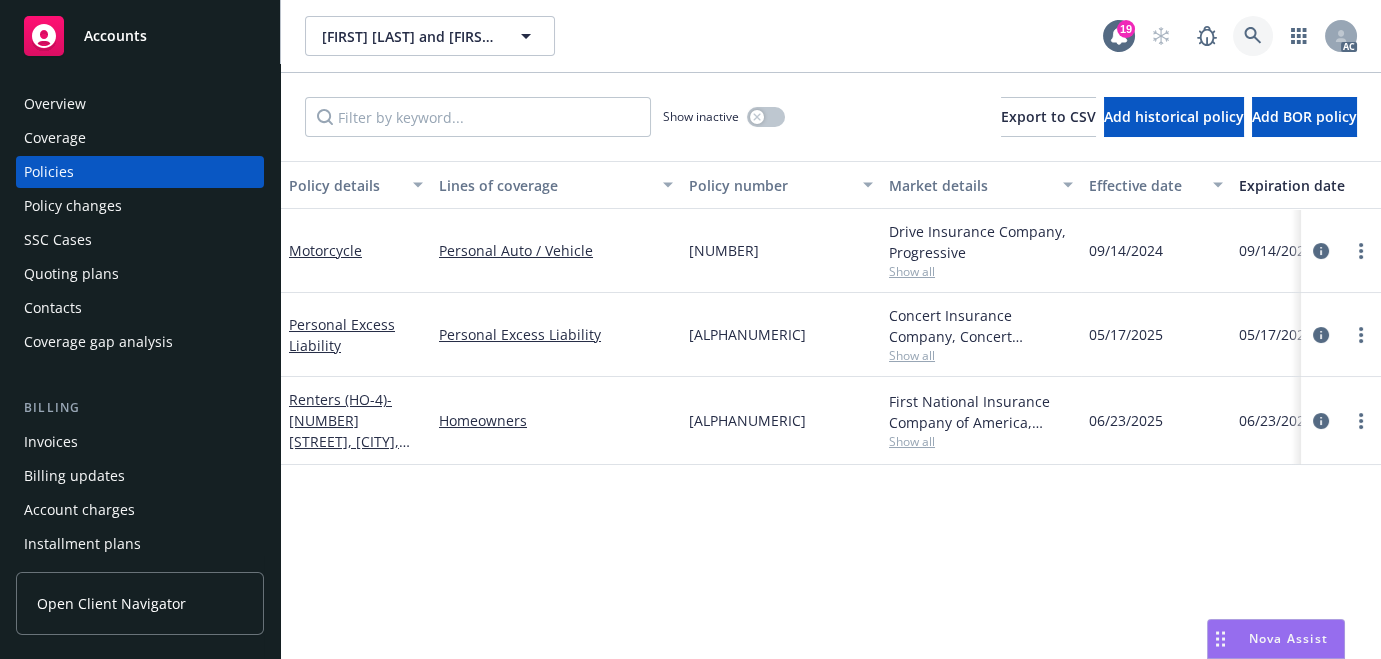 click 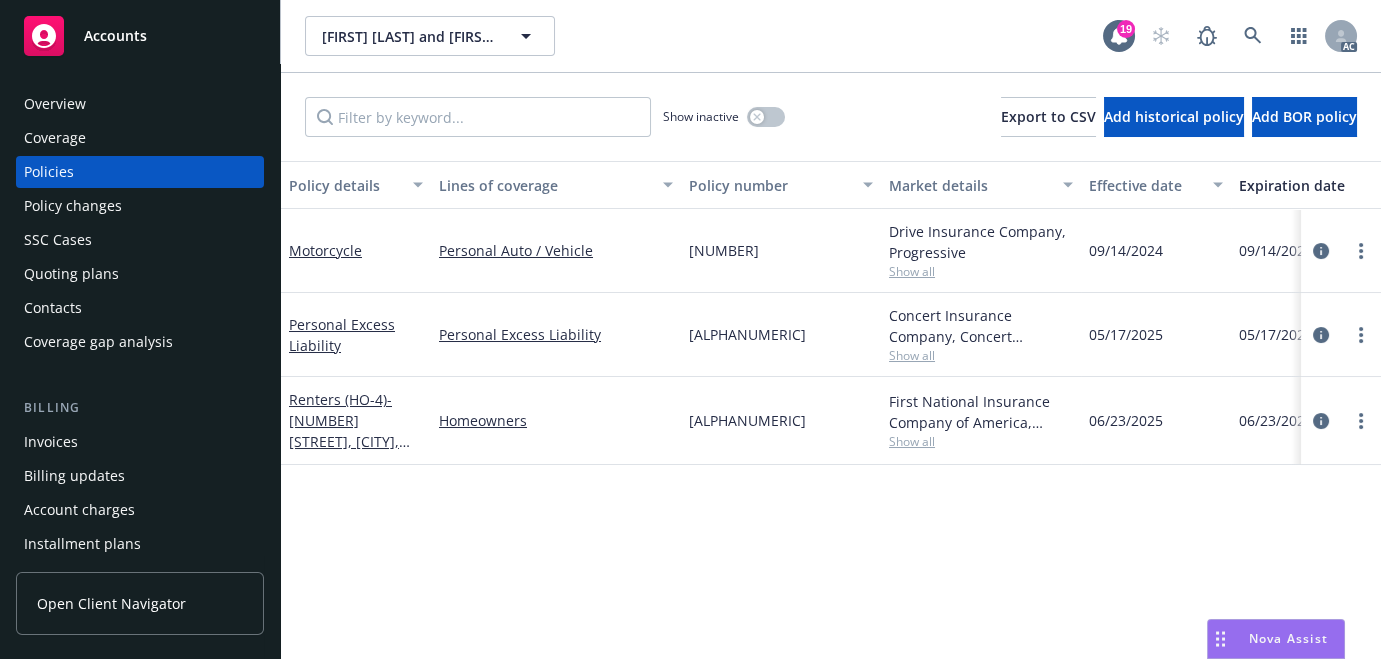 click on "Overview" at bounding box center [55, 104] 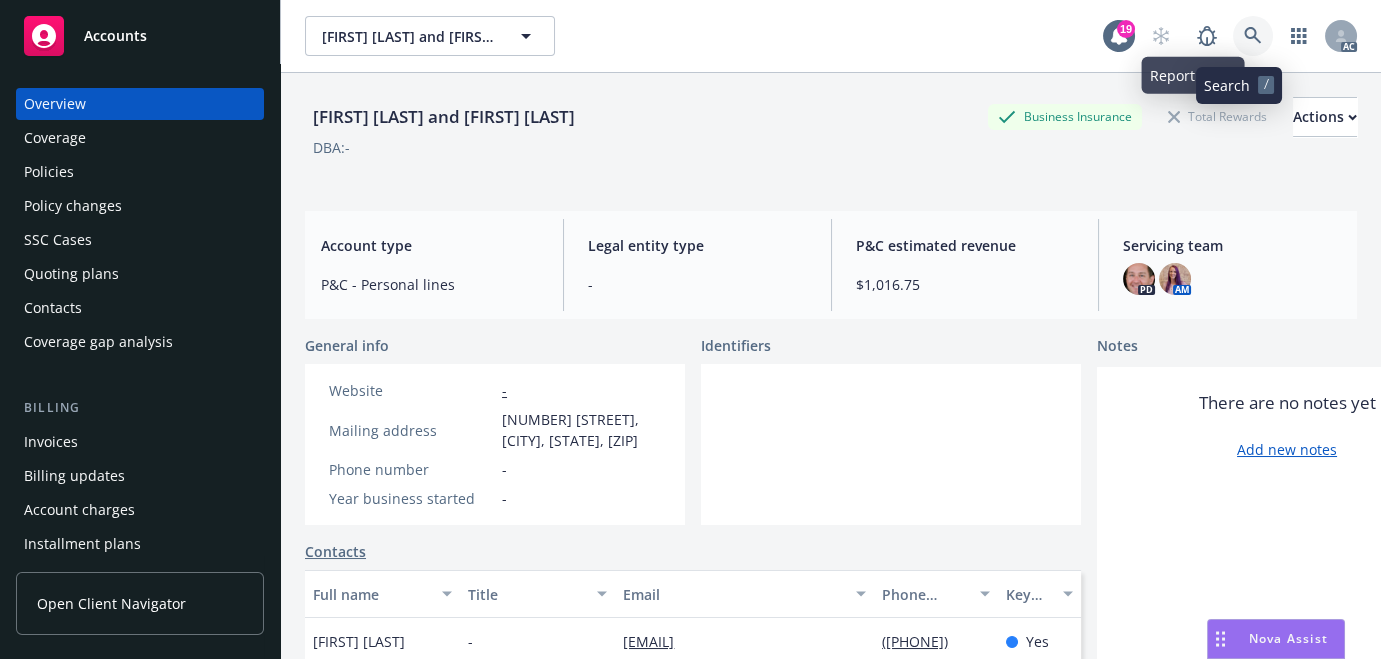click at bounding box center (1253, 36) 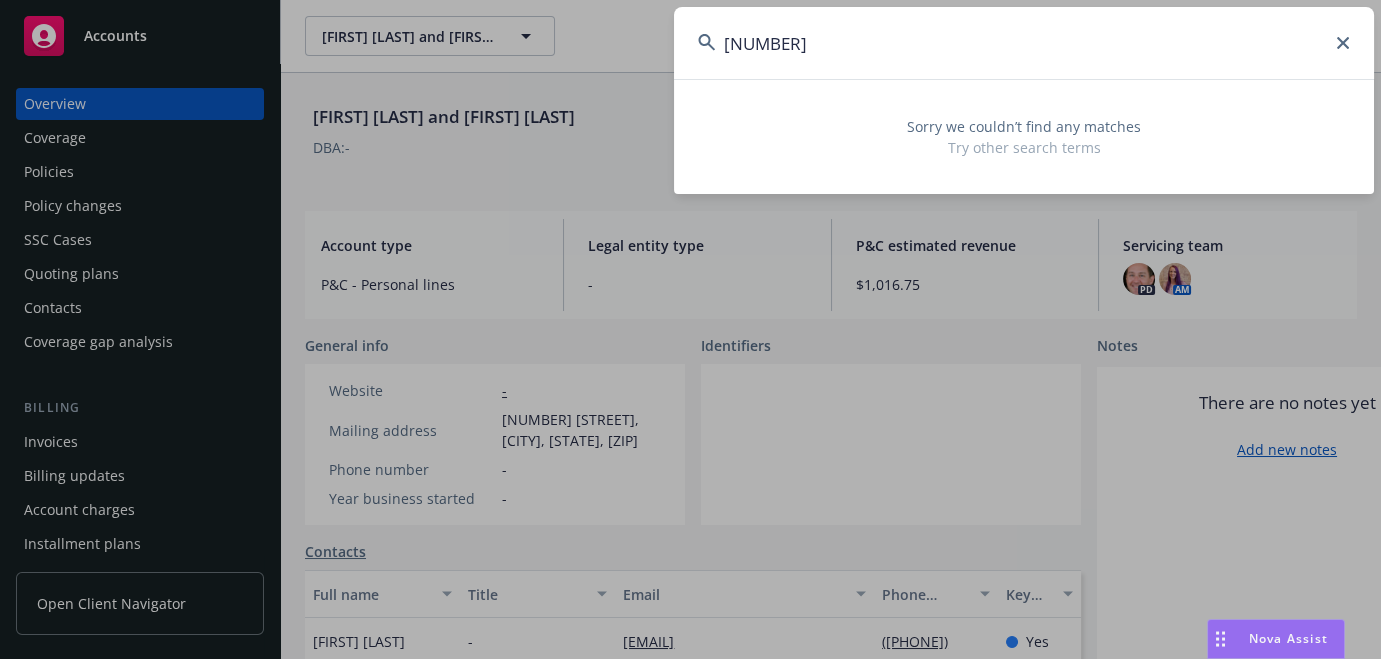 type on "[NUMBER]" 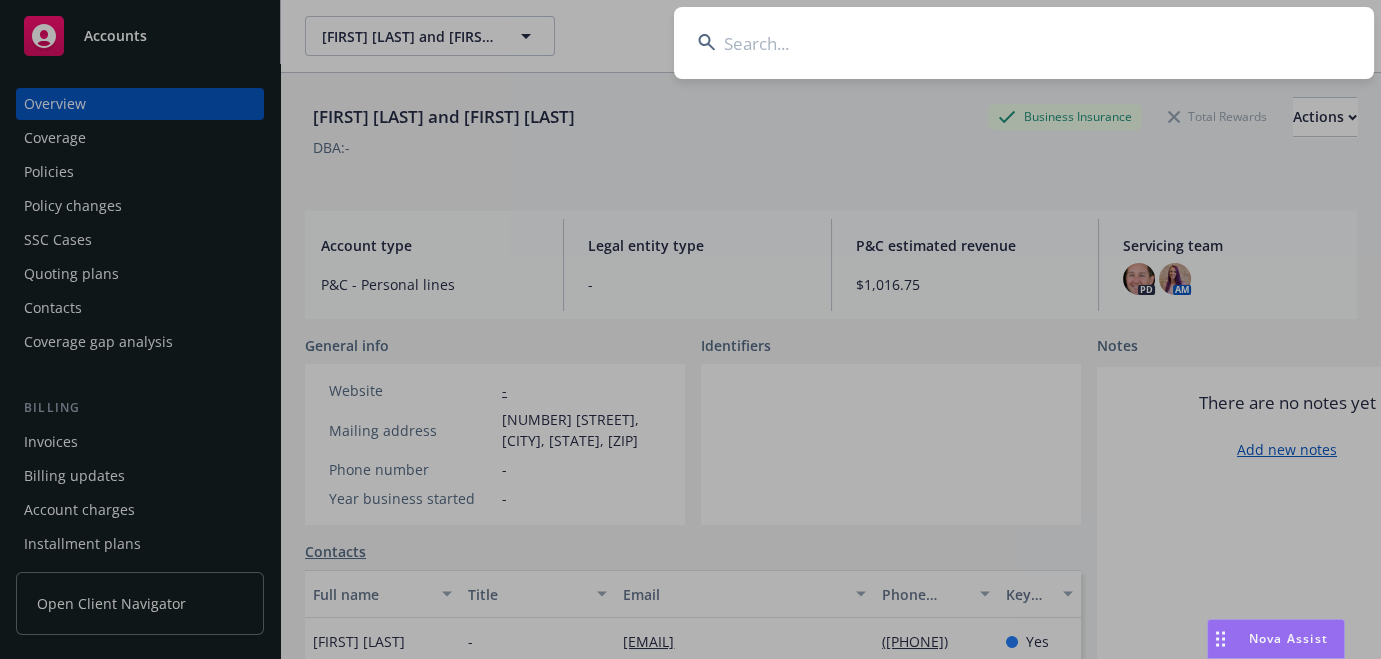 paste on "961106881" 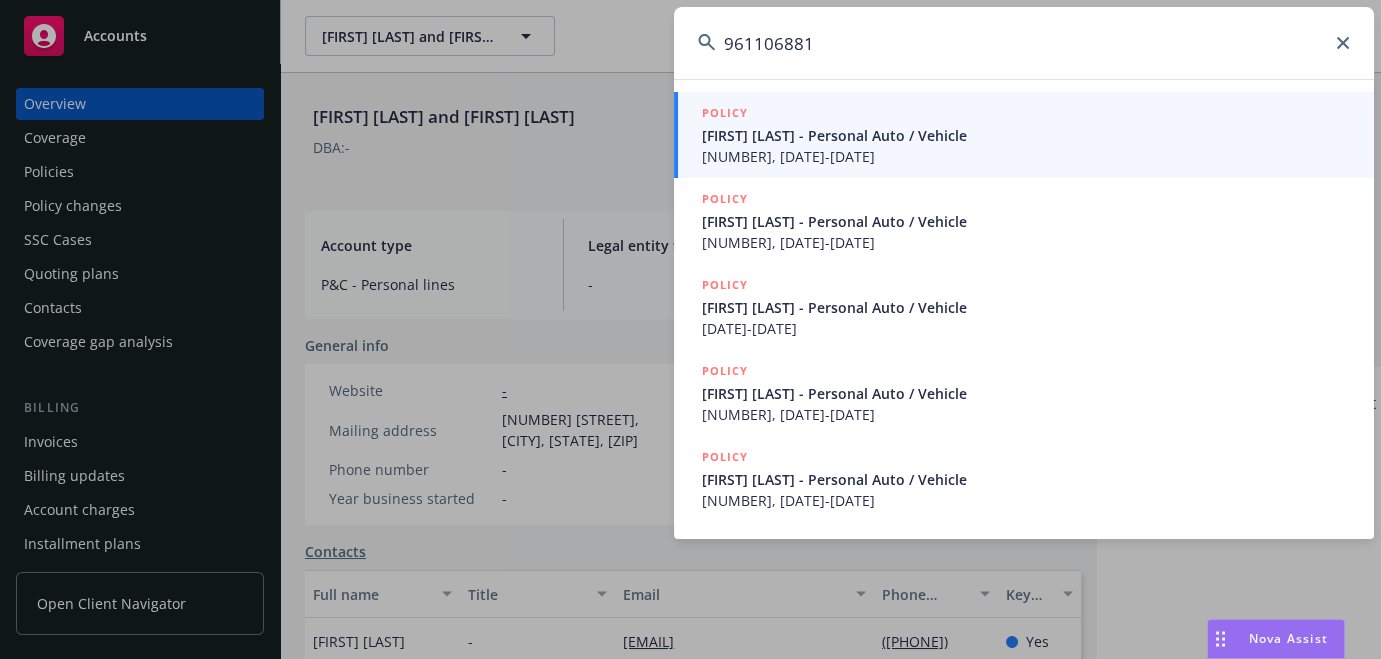 type on "961106881" 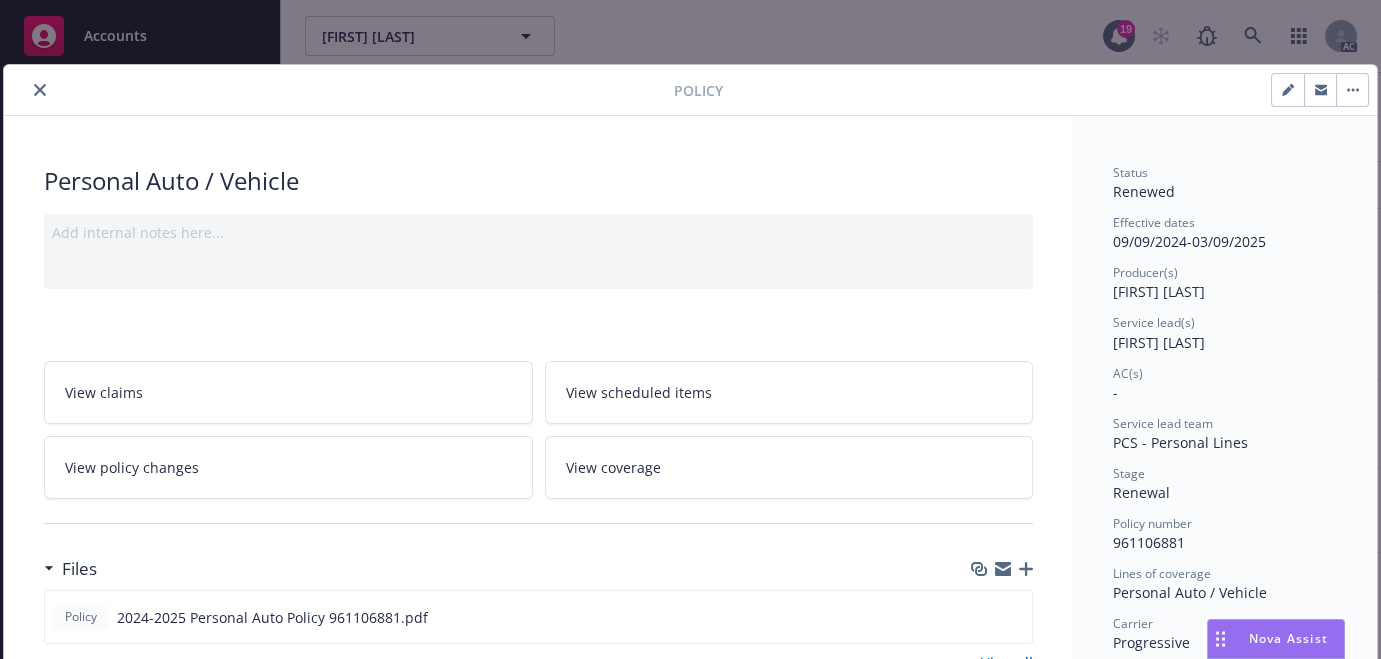 click at bounding box center [40, 90] 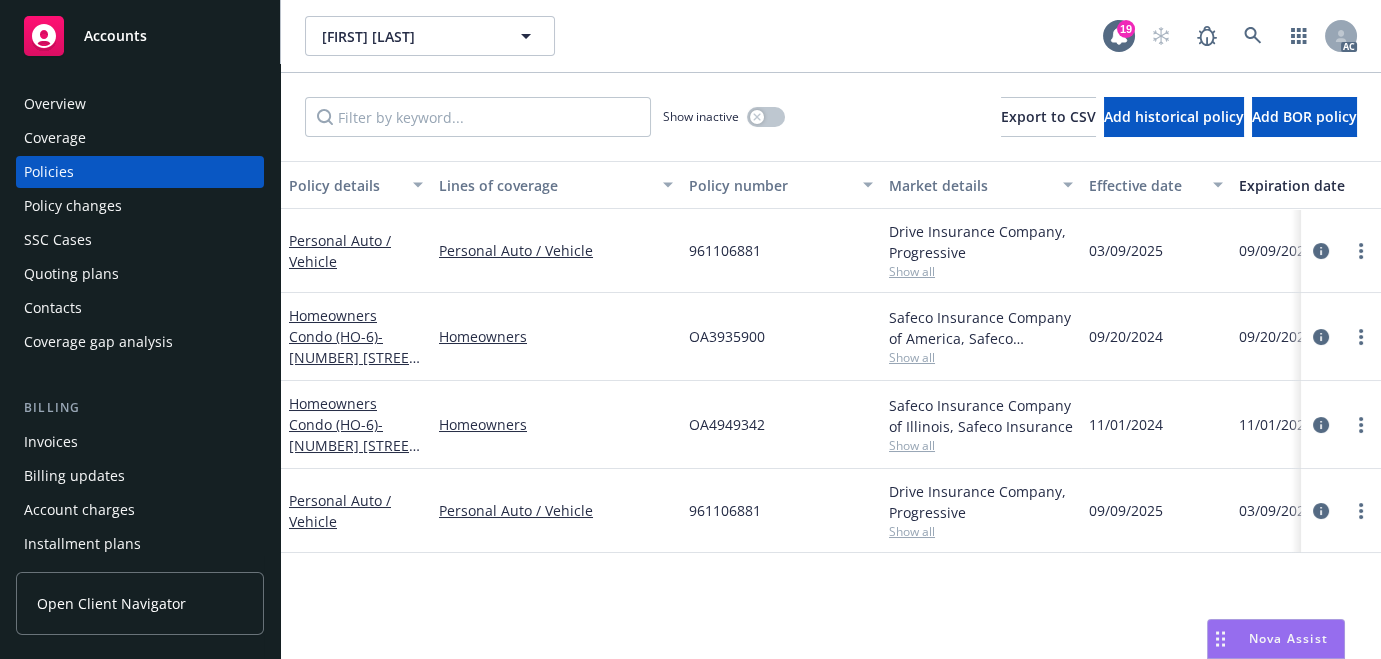 click on "Overview" at bounding box center (55, 104) 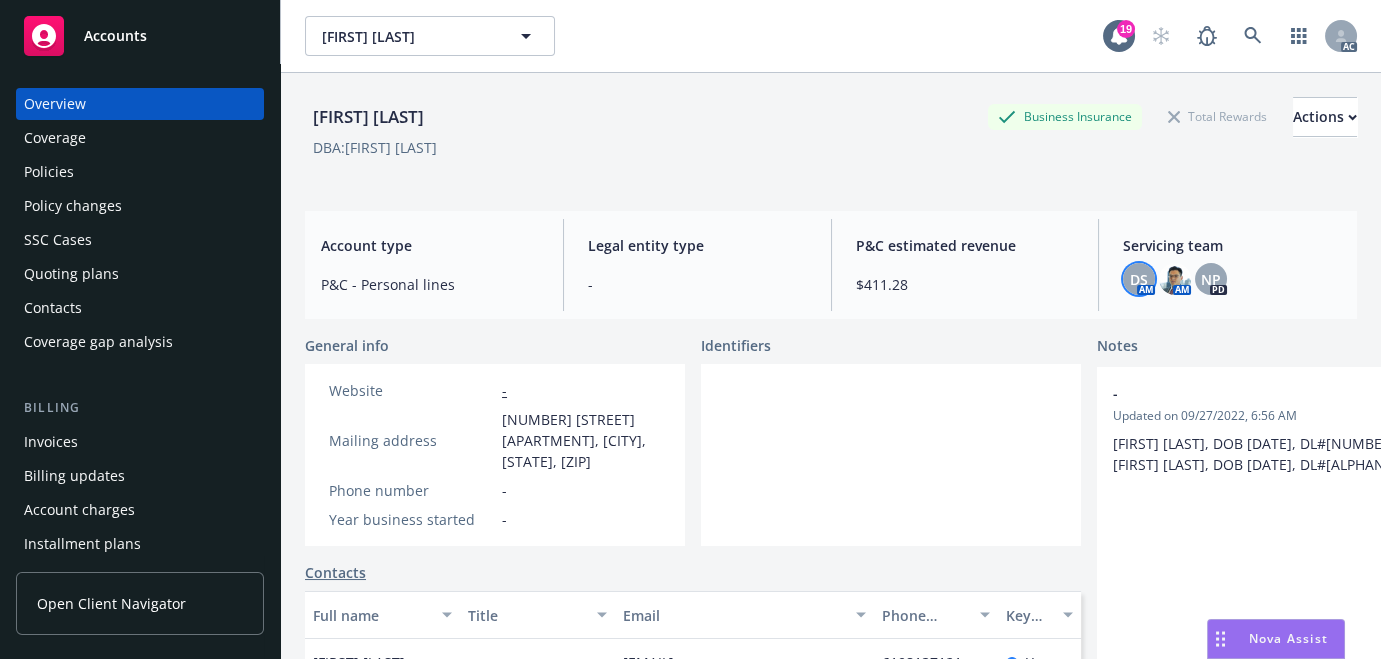 click on "DS" at bounding box center [1139, 279] 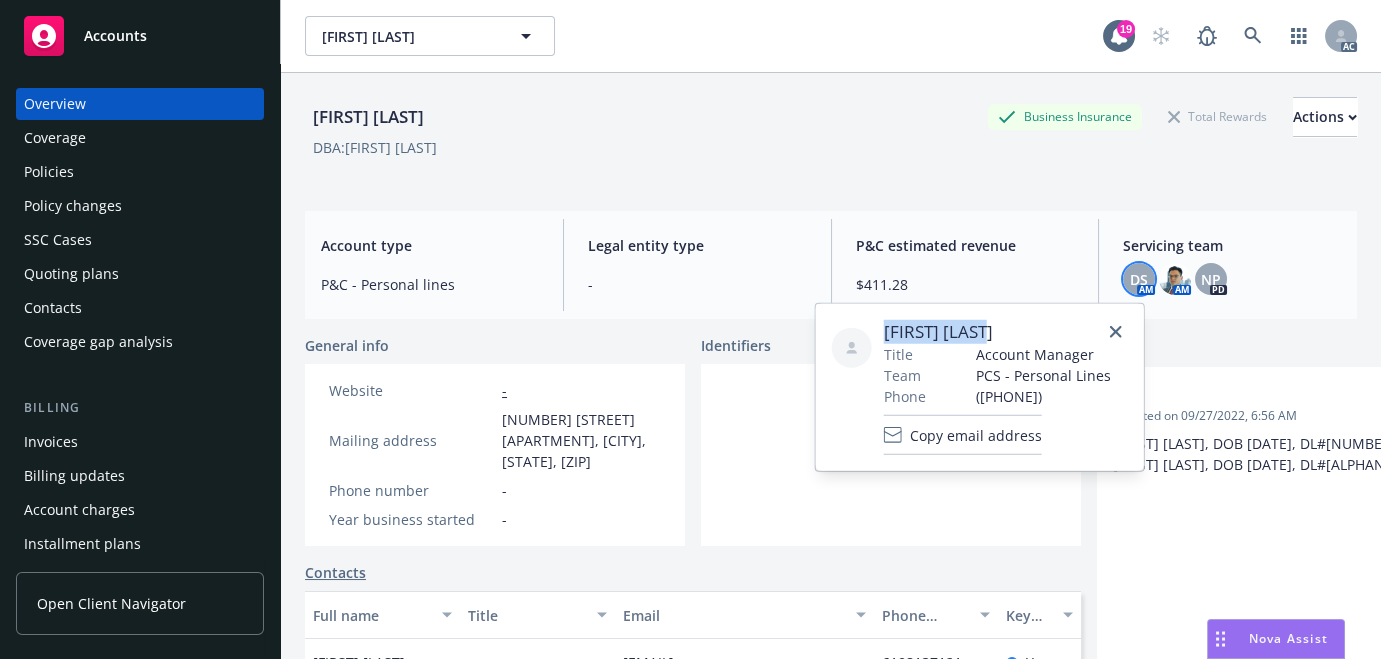 drag, startPoint x: 888, startPoint y: 327, endPoint x: 996, endPoint y: 325, distance: 108.01852 